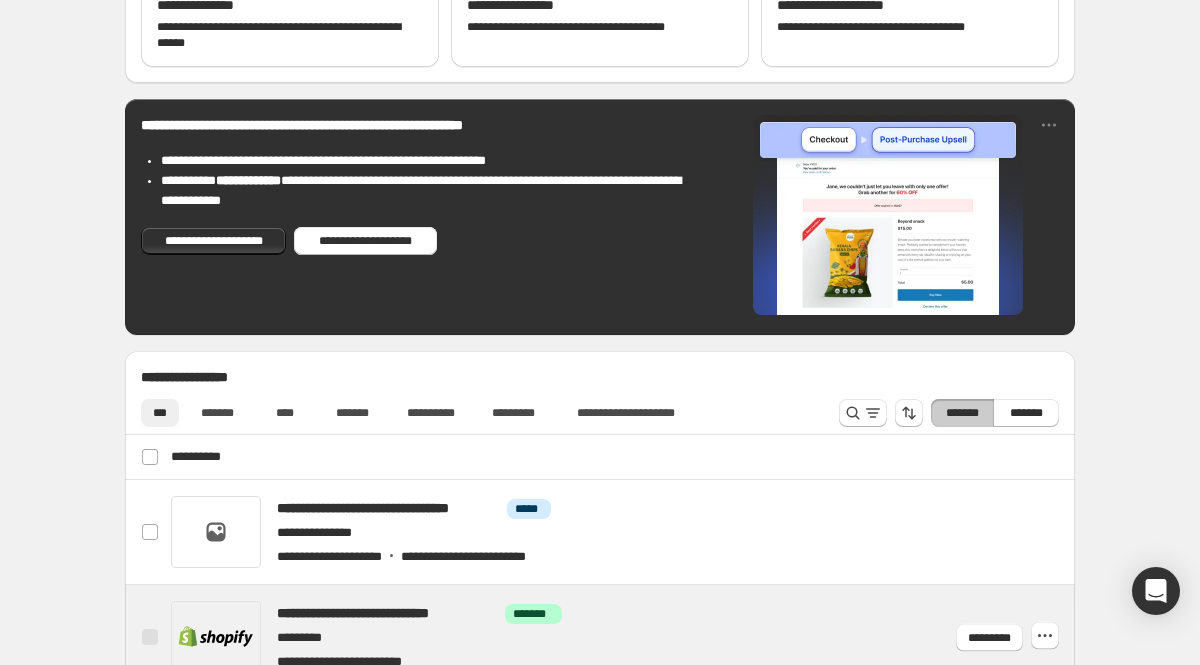scroll, scrollTop: 406, scrollLeft: 0, axis: vertical 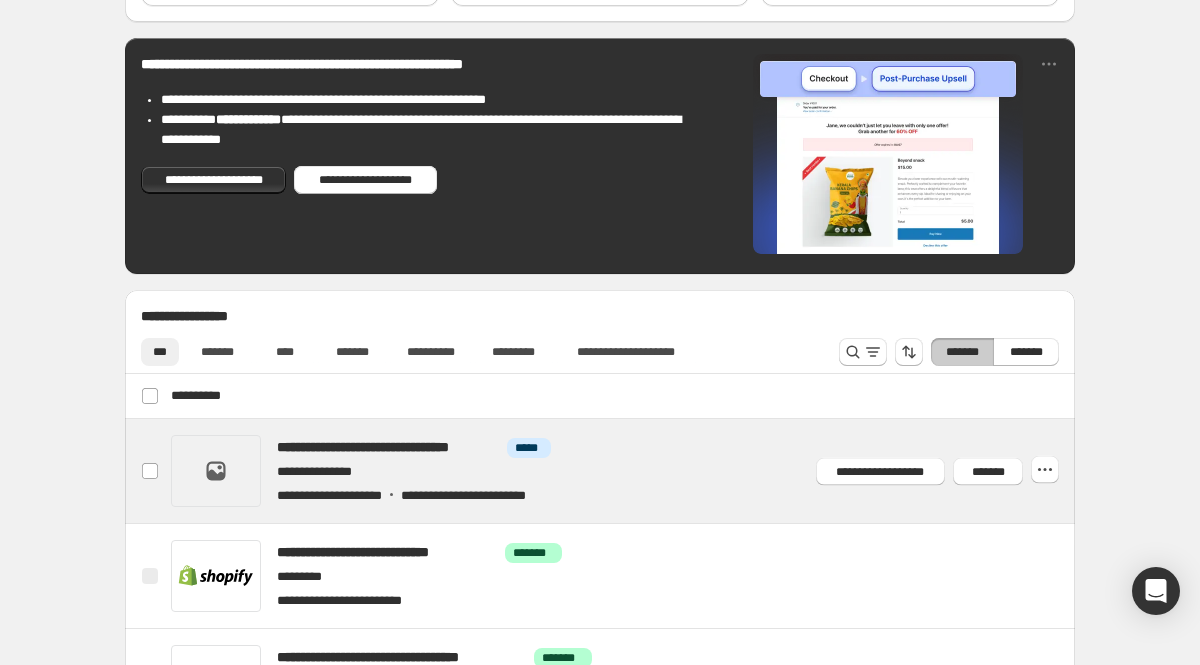 click at bounding box center (624, 471) 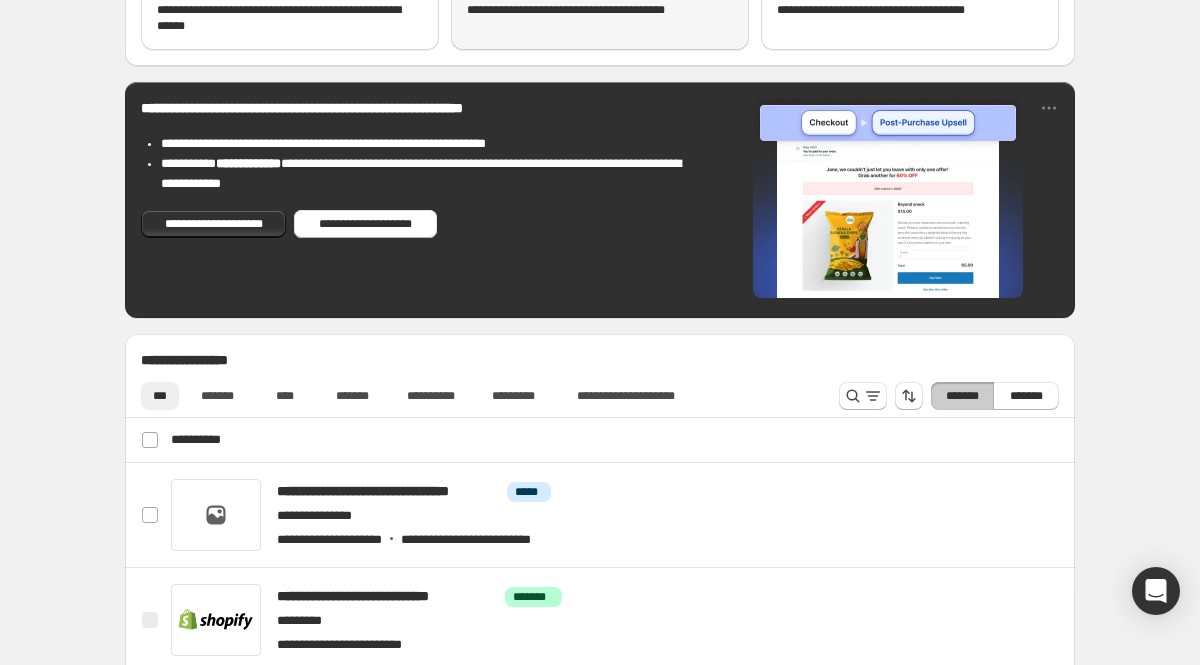 scroll, scrollTop: 493, scrollLeft: 0, axis: vertical 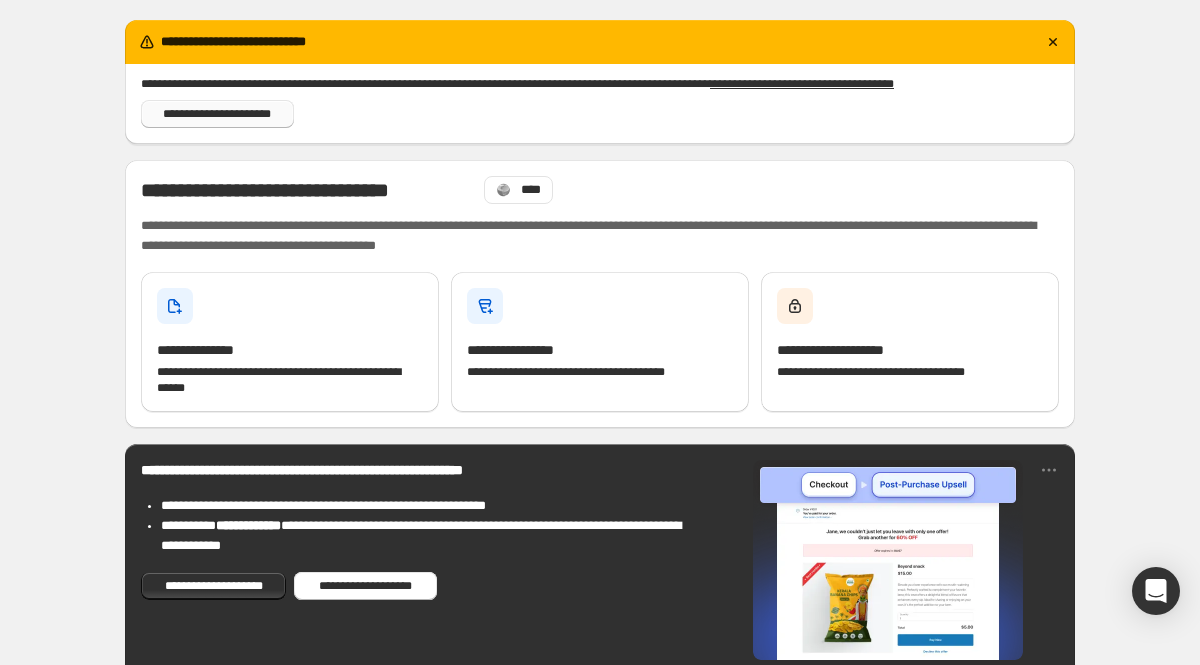 click on "**********" at bounding box center [217, 114] 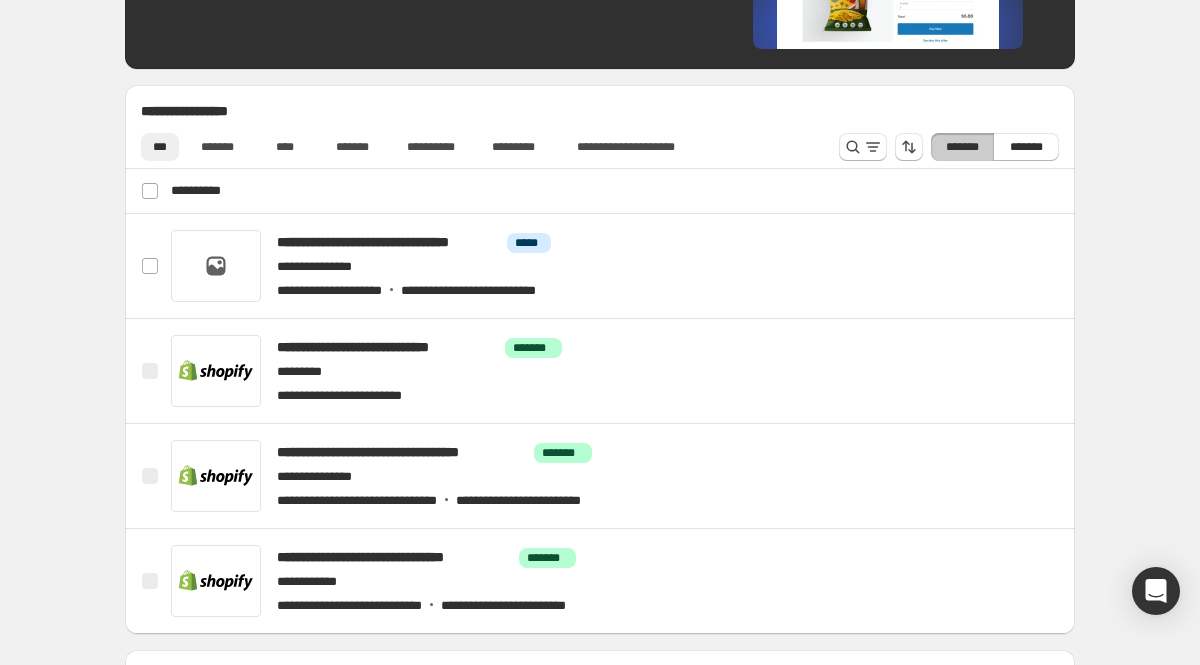 scroll, scrollTop: 827, scrollLeft: 0, axis: vertical 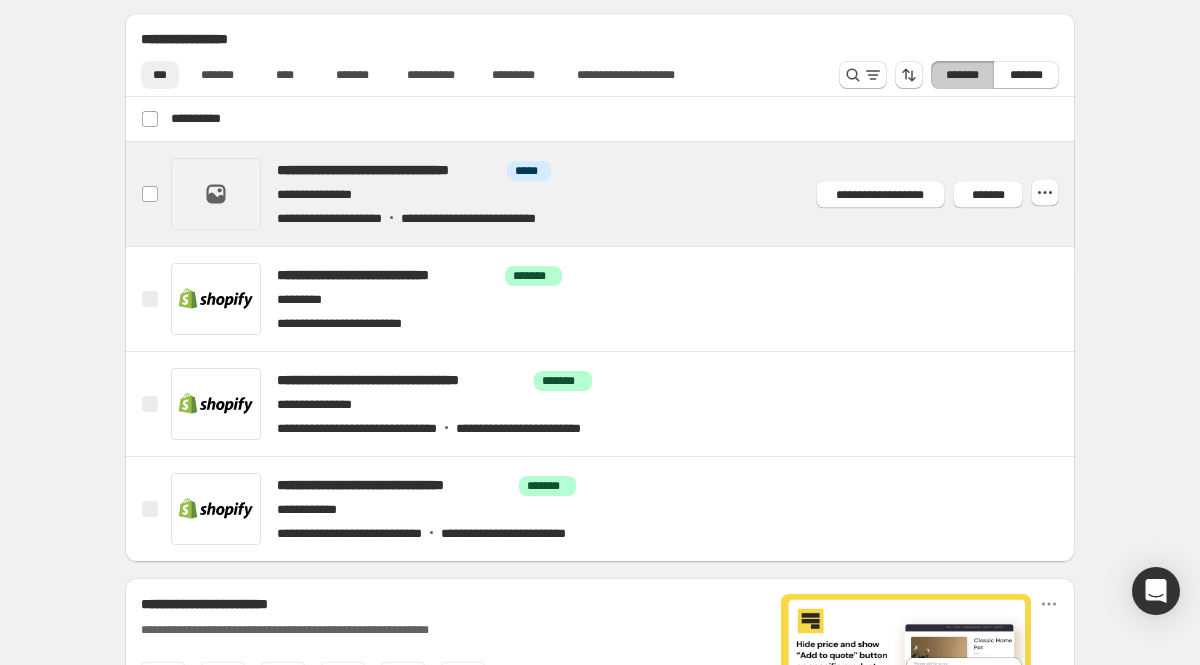 click at bounding box center (624, 194) 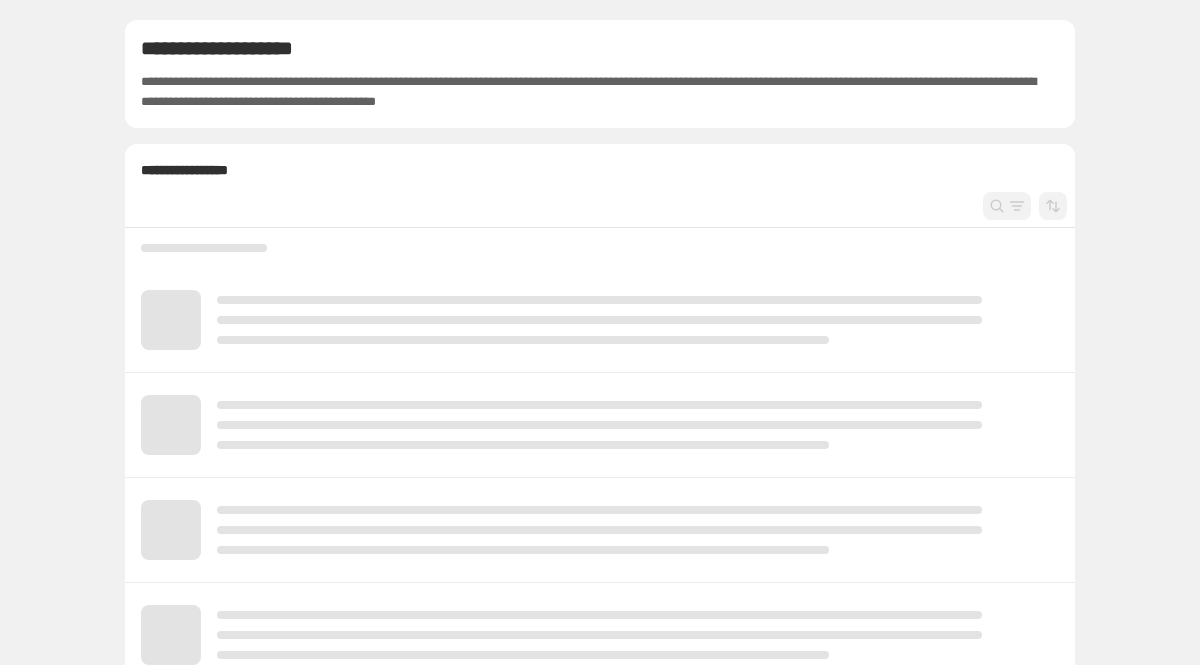 scroll, scrollTop: 0, scrollLeft: 0, axis: both 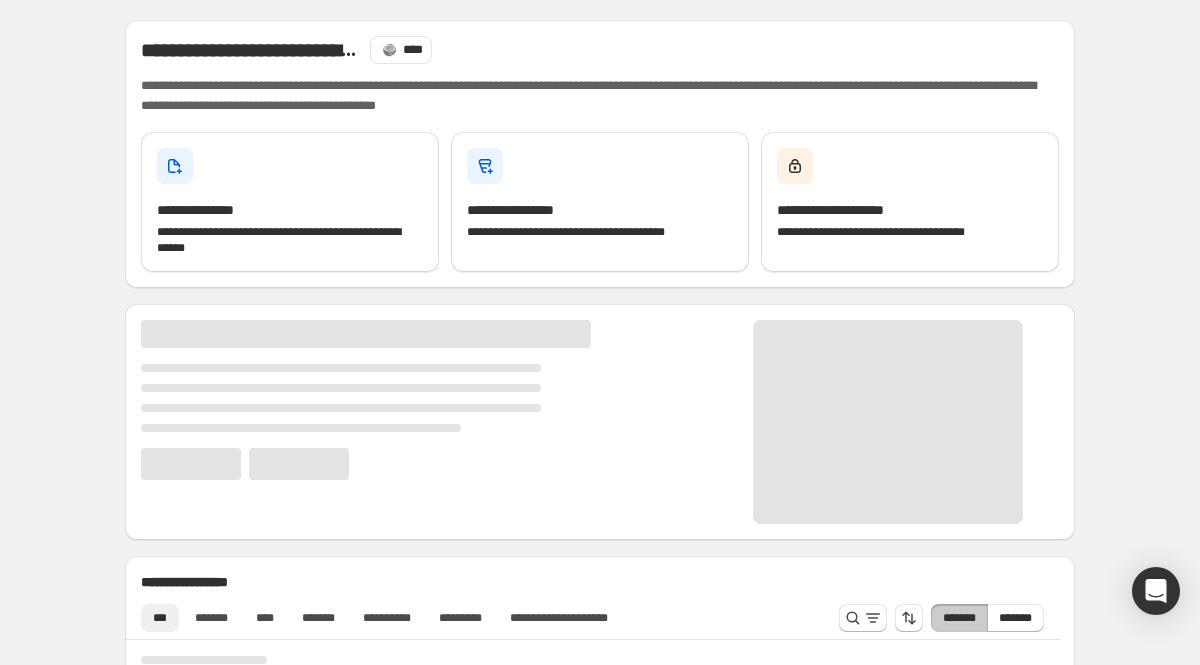 click at bounding box center (439, 464) 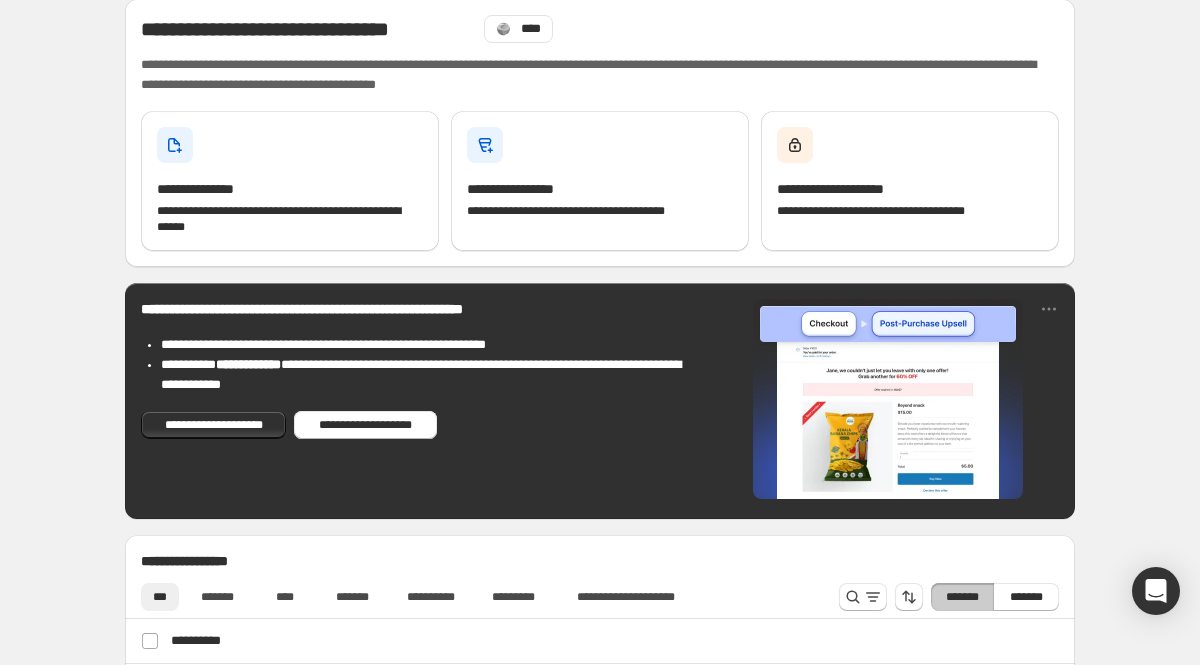 scroll, scrollTop: 612, scrollLeft: 0, axis: vertical 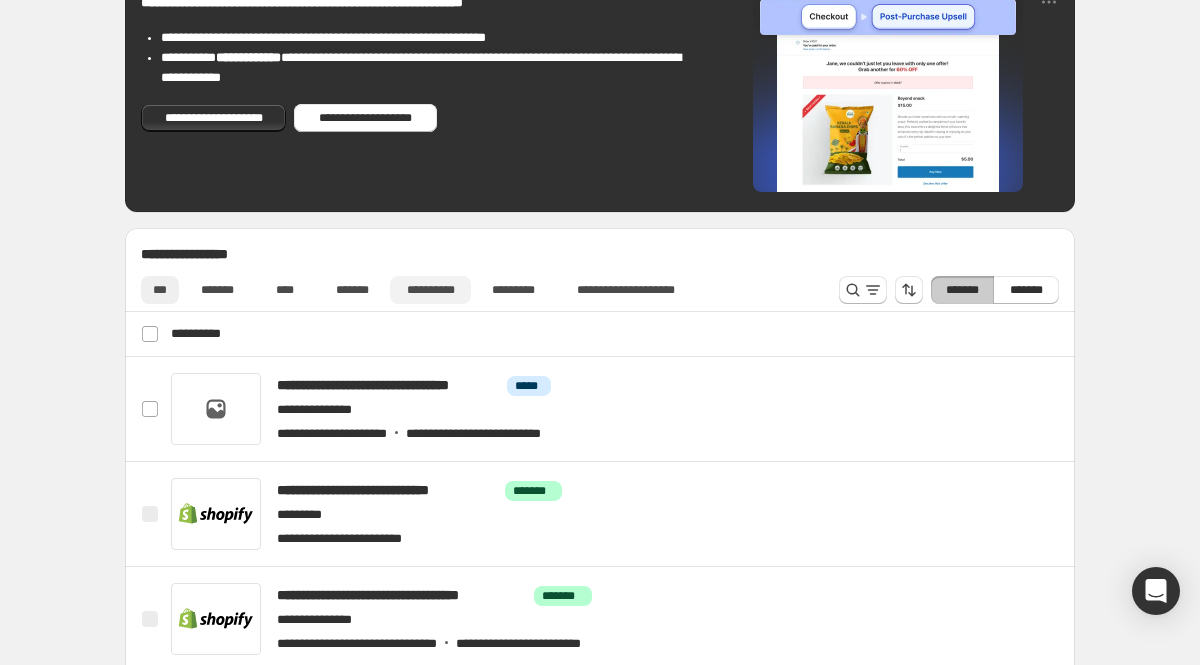 click on "**********" at bounding box center (430, 290) 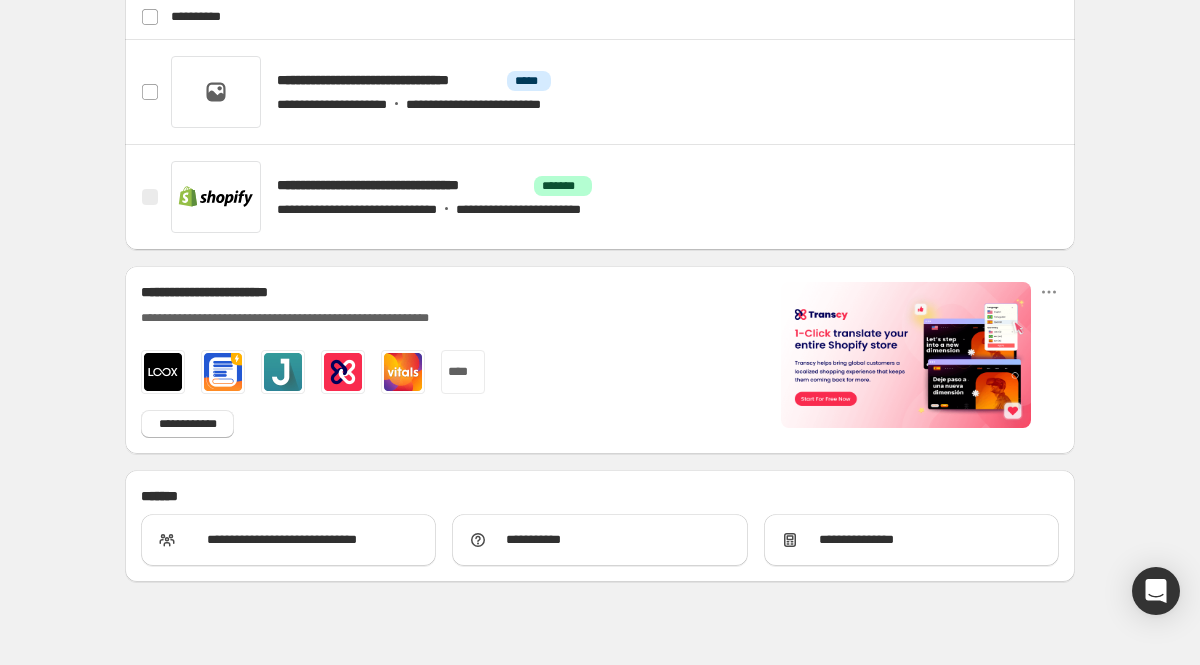 scroll, scrollTop: 910, scrollLeft: 0, axis: vertical 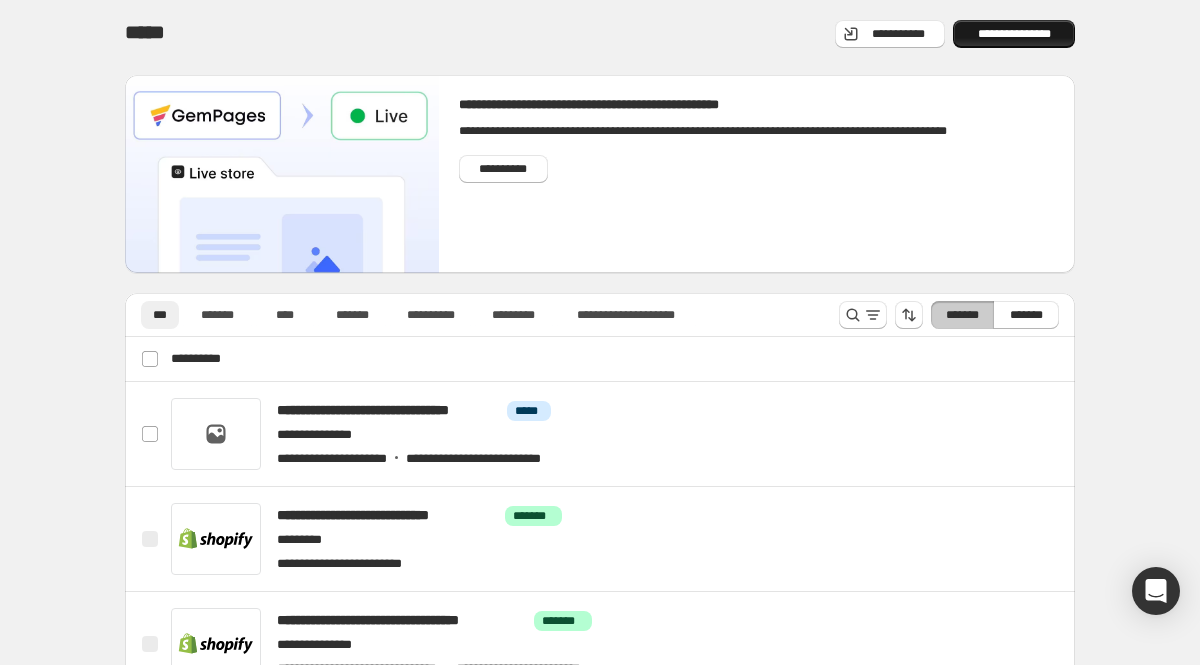 click on "**********" at bounding box center (1014, 34) 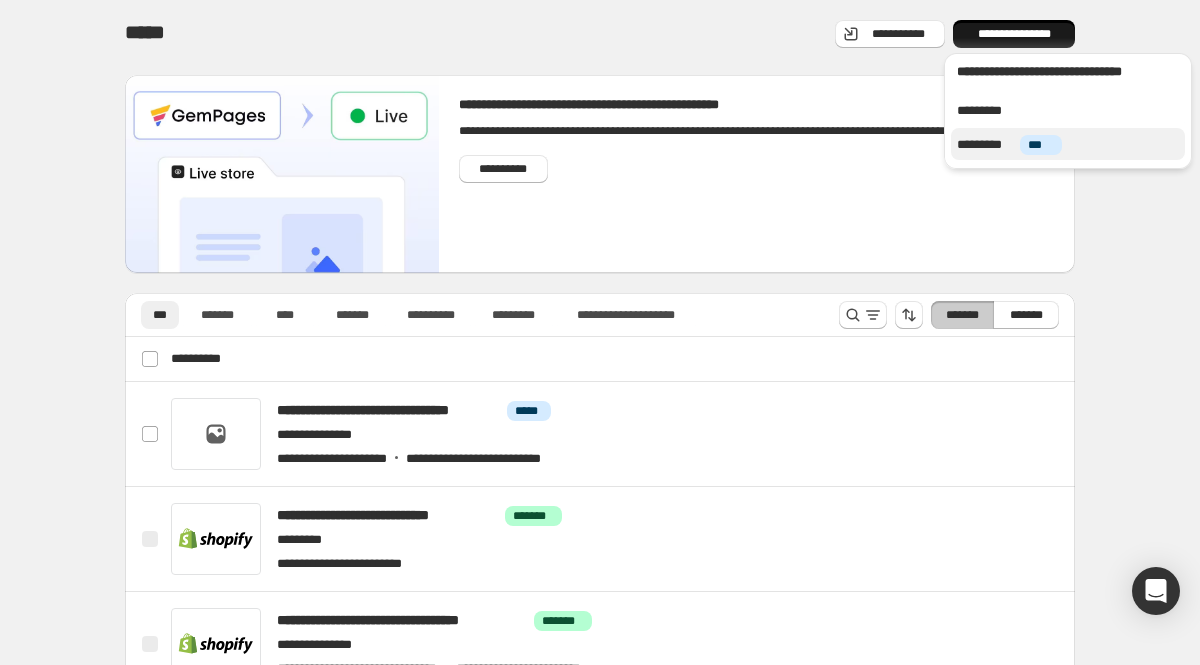 click on "***" at bounding box center [1041, 145] 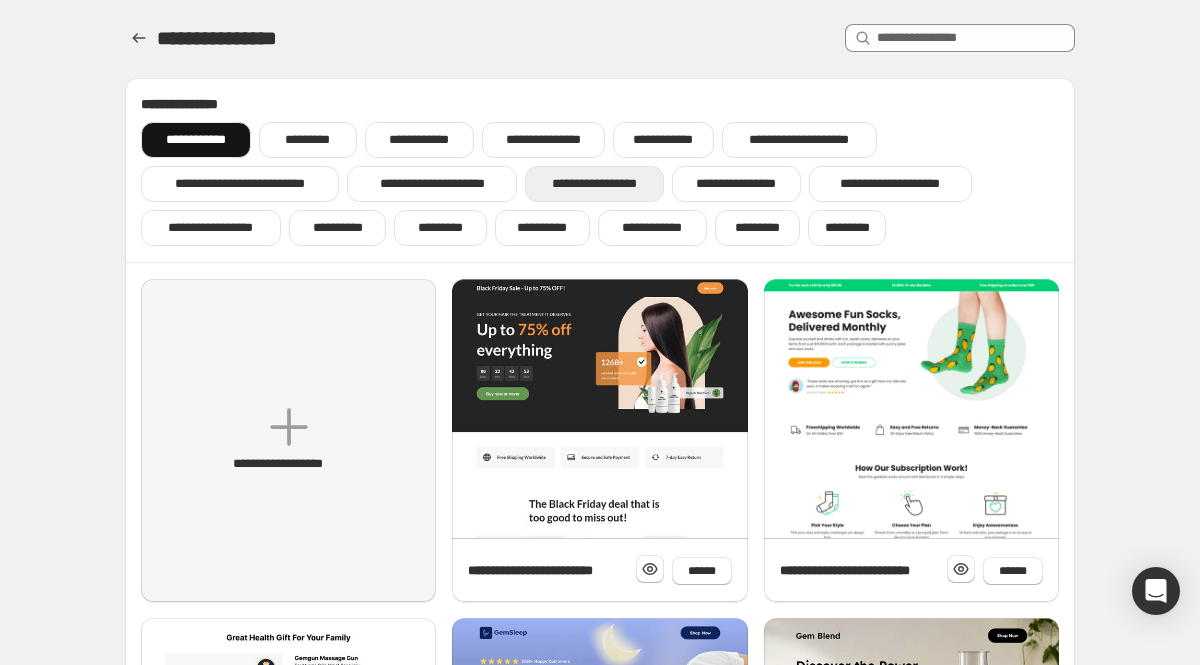 click on "**********" at bounding box center (543, 140) 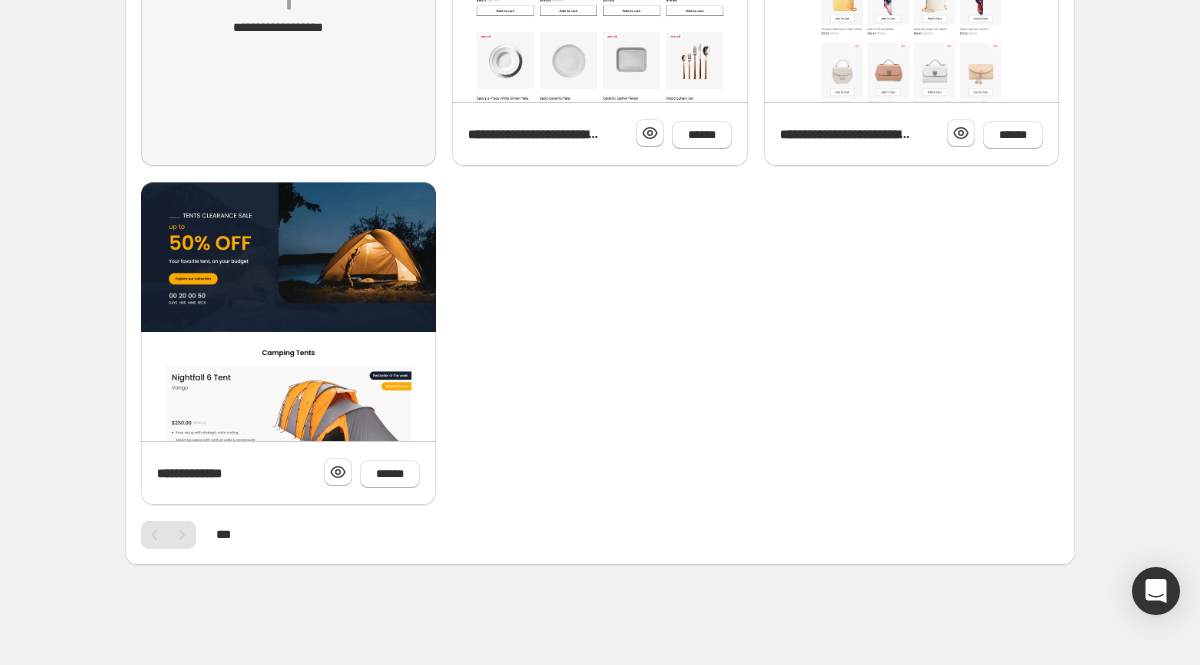 scroll, scrollTop: 103, scrollLeft: 0, axis: vertical 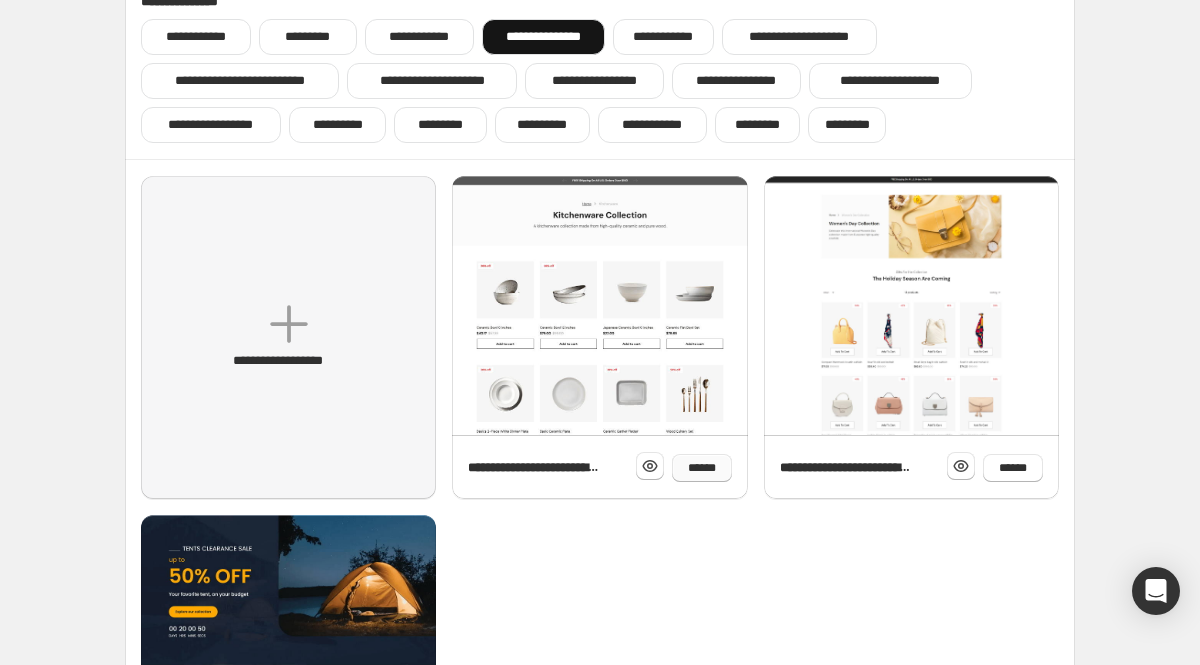 click on "******" at bounding box center (702, 468) 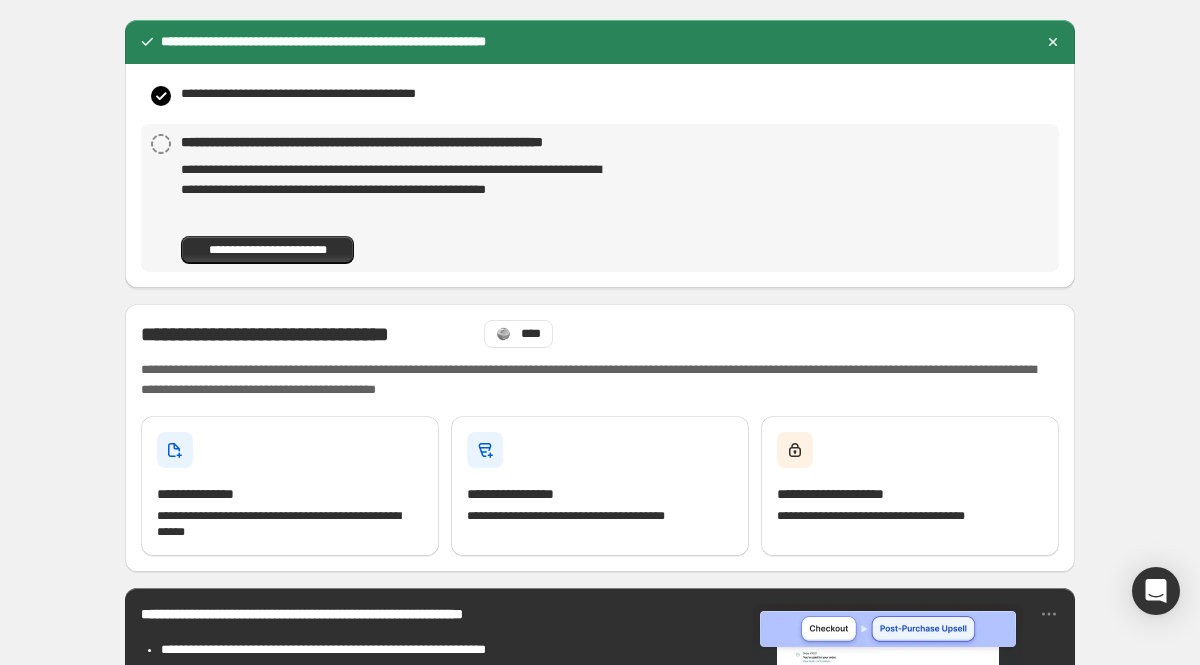 scroll, scrollTop: 0, scrollLeft: 0, axis: both 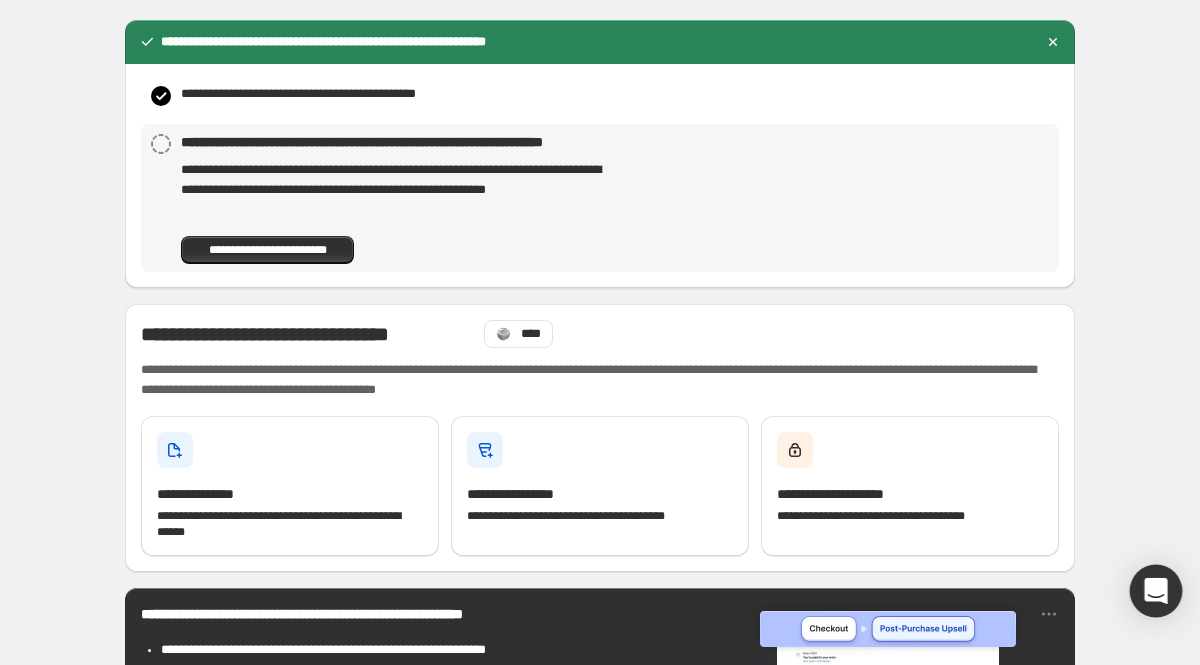 click at bounding box center [1156, 591] 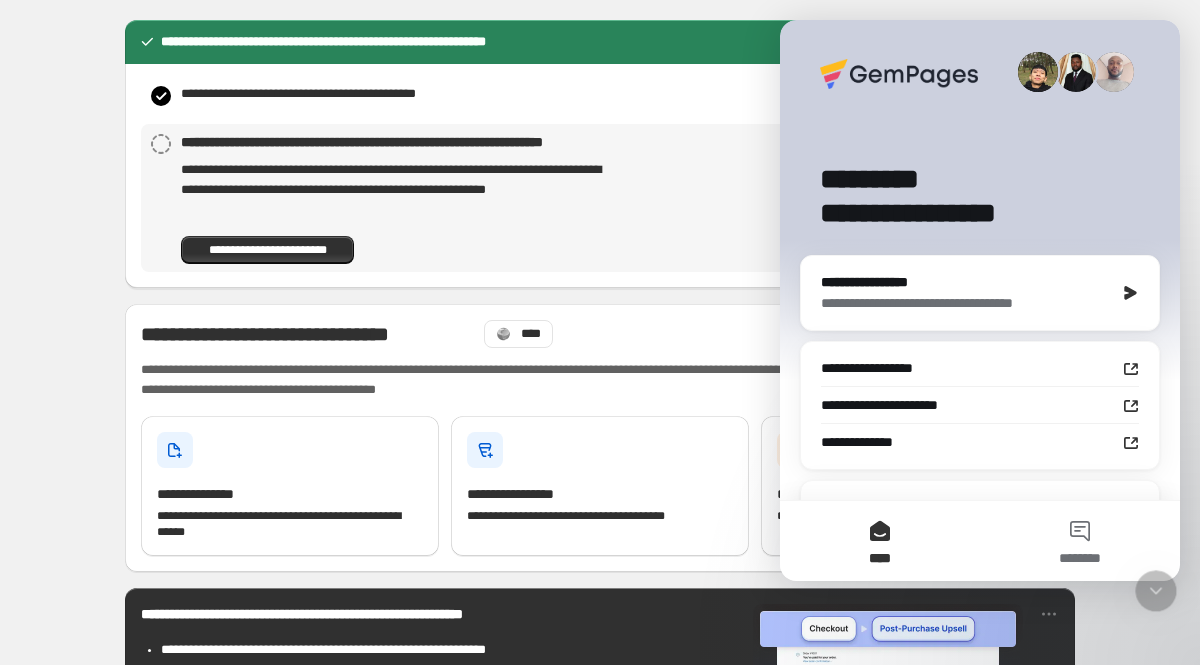 scroll, scrollTop: 0, scrollLeft: 0, axis: both 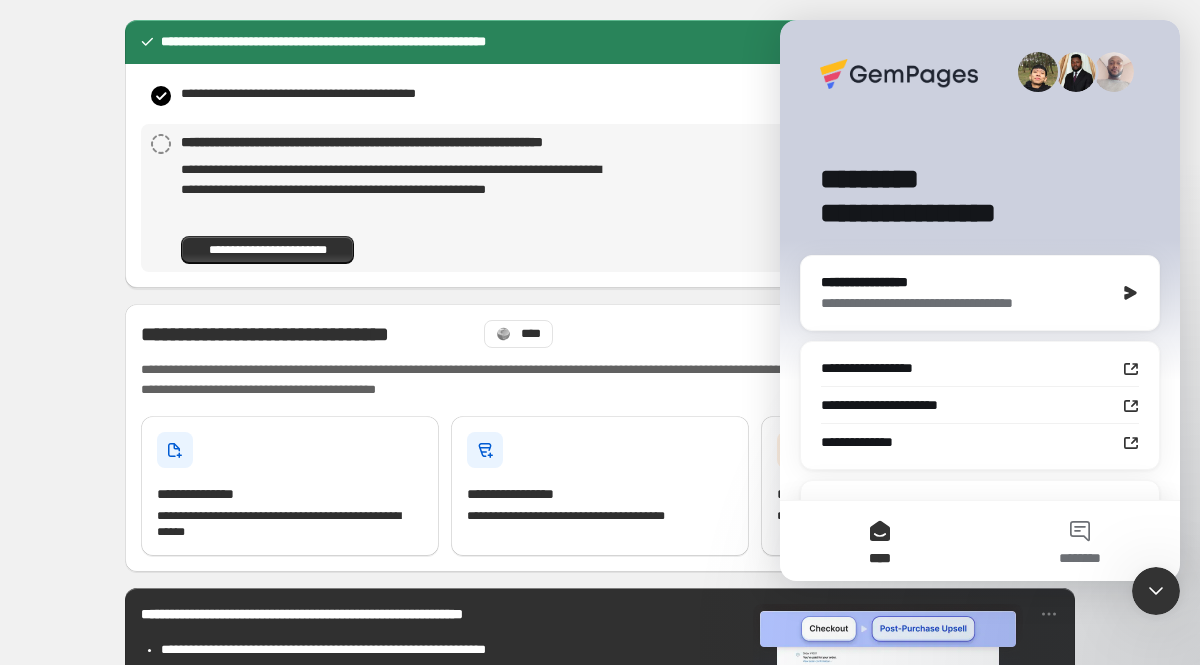 click 